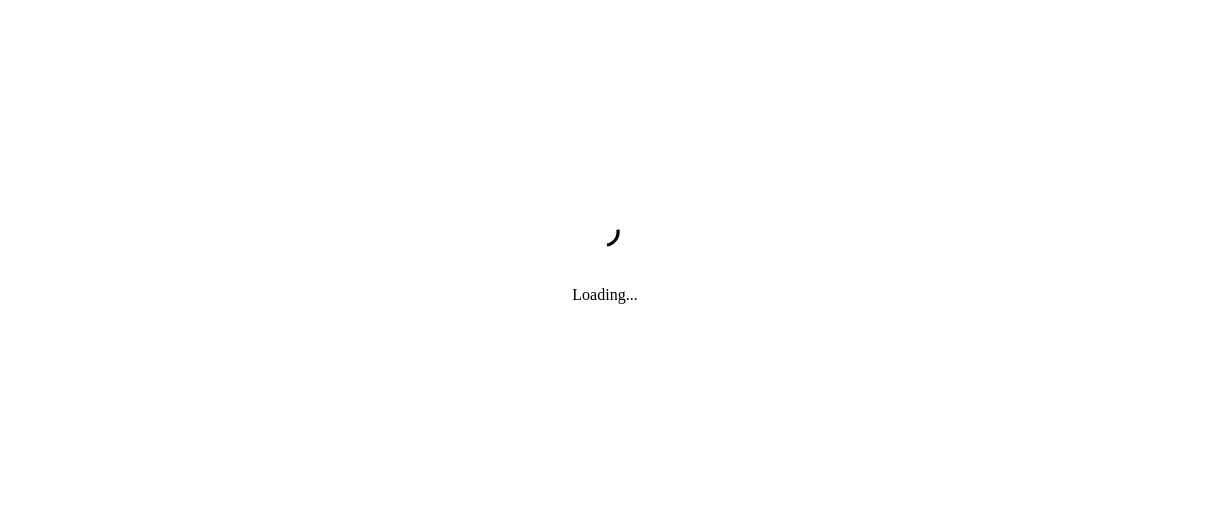 scroll, scrollTop: 0, scrollLeft: 0, axis: both 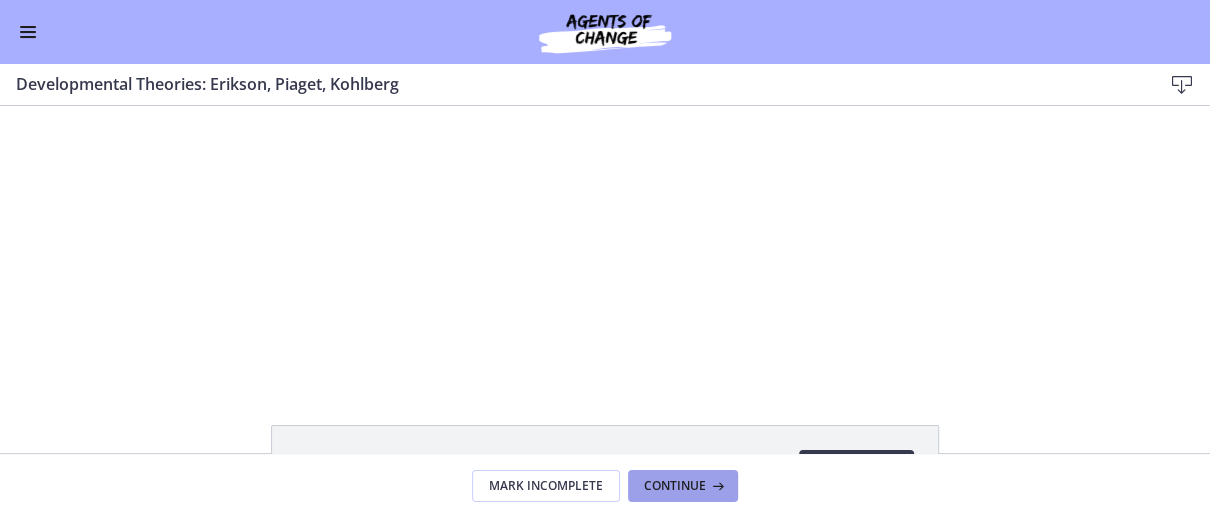 click on "Continue" at bounding box center [683, 486] 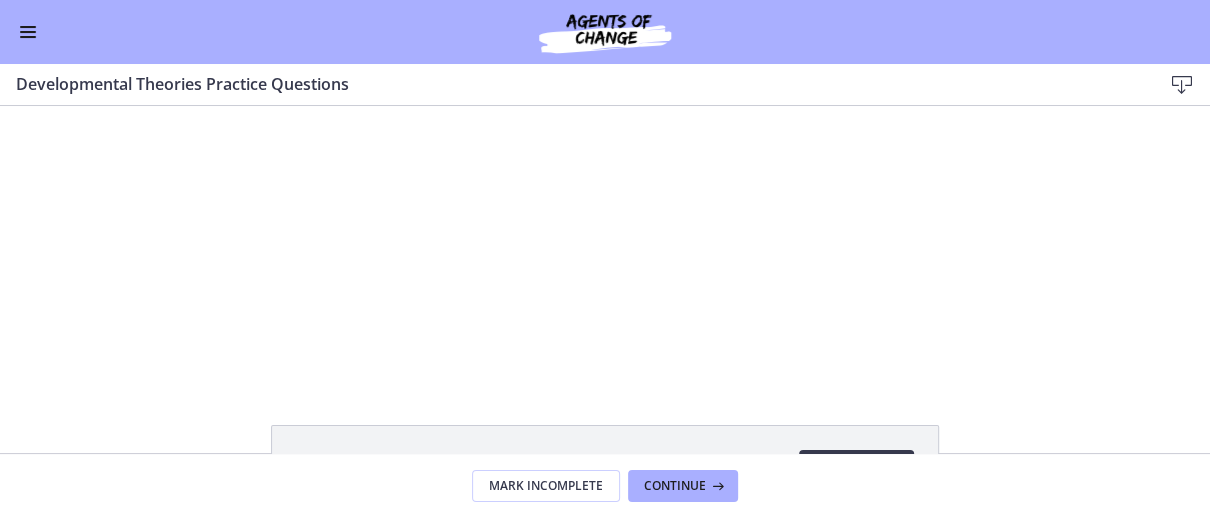 scroll, scrollTop: 0, scrollLeft: 0, axis: both 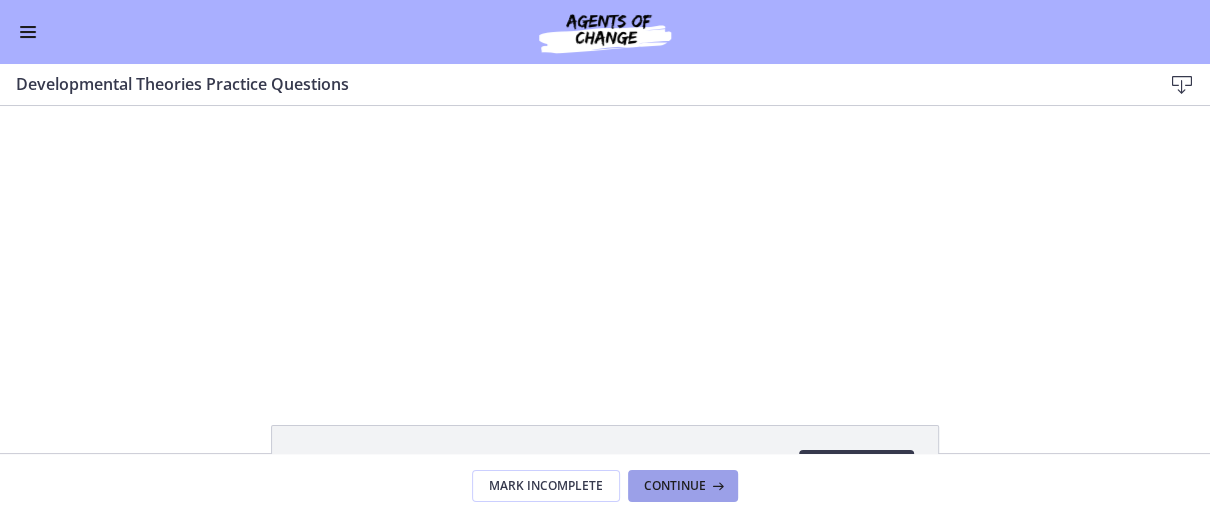 click on "Continue" at bounding box center (683, 486) 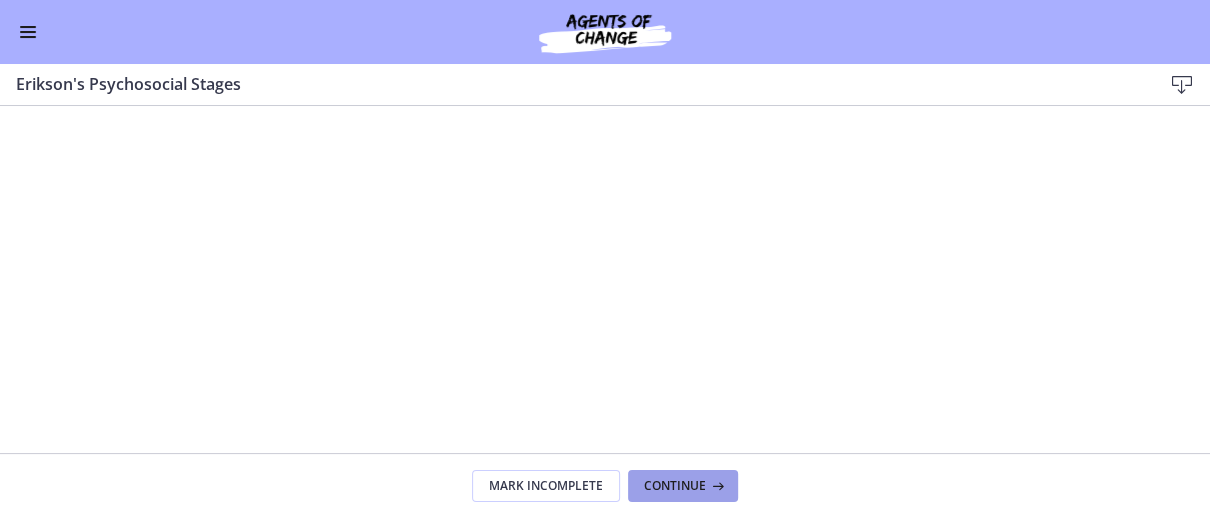 click on "Continue" at bounding box center [683, 486] 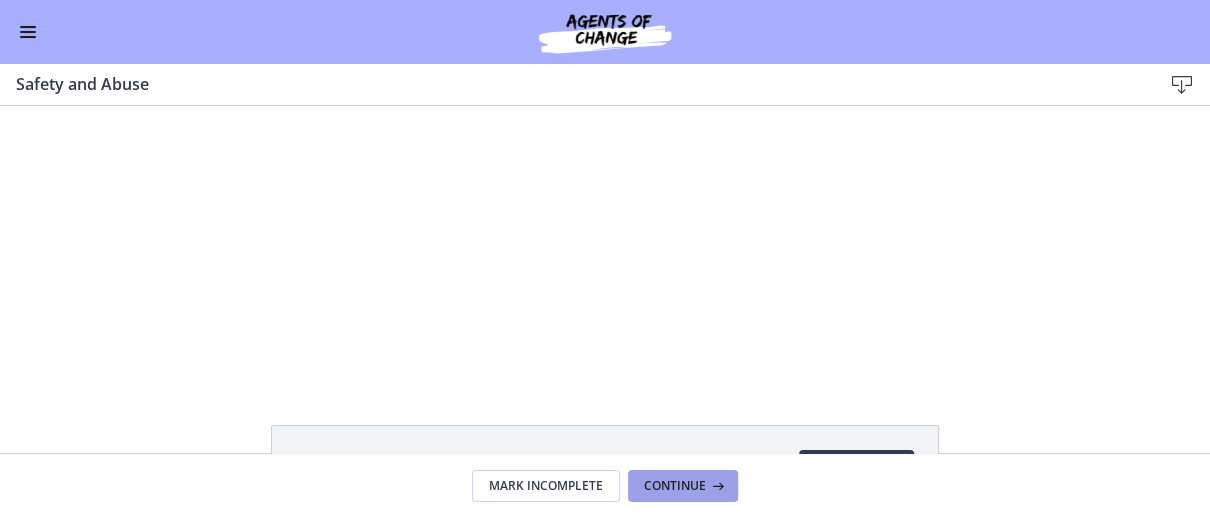 click on "Continue" at bounding box center [683, 486] 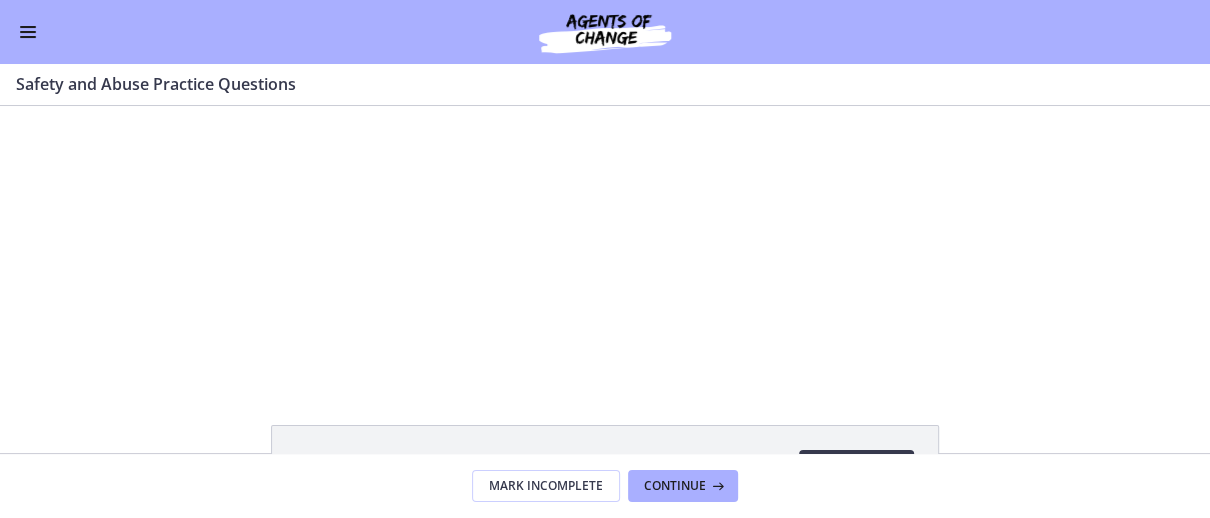scroll, scrollTop: 0, scrollLeft: 0, axis: both 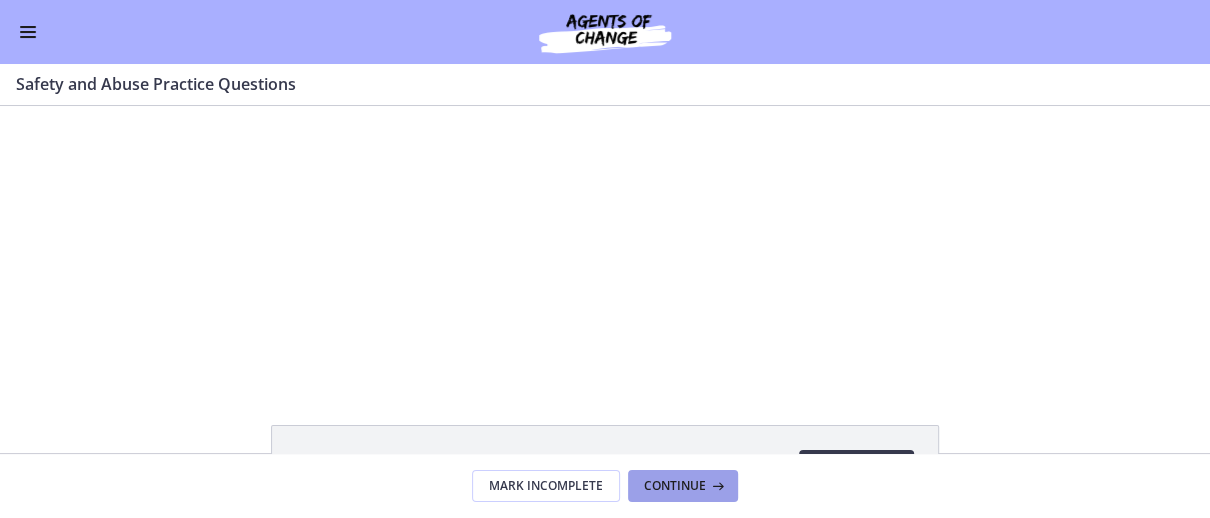 click on "Continue" at bounding box center [683, 486] 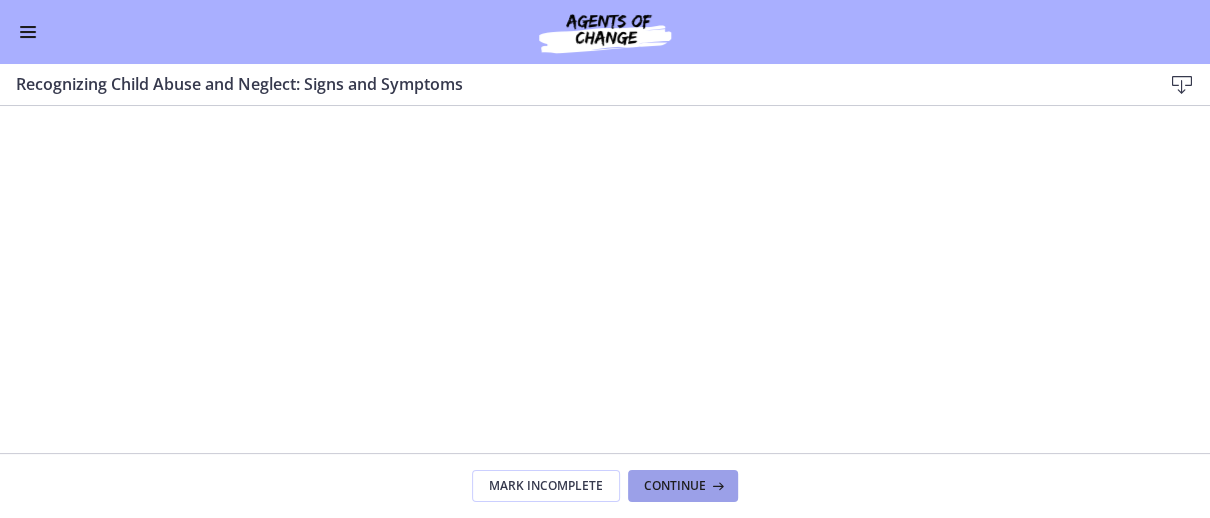 click on "Continue" at bounding box center [683, 486] 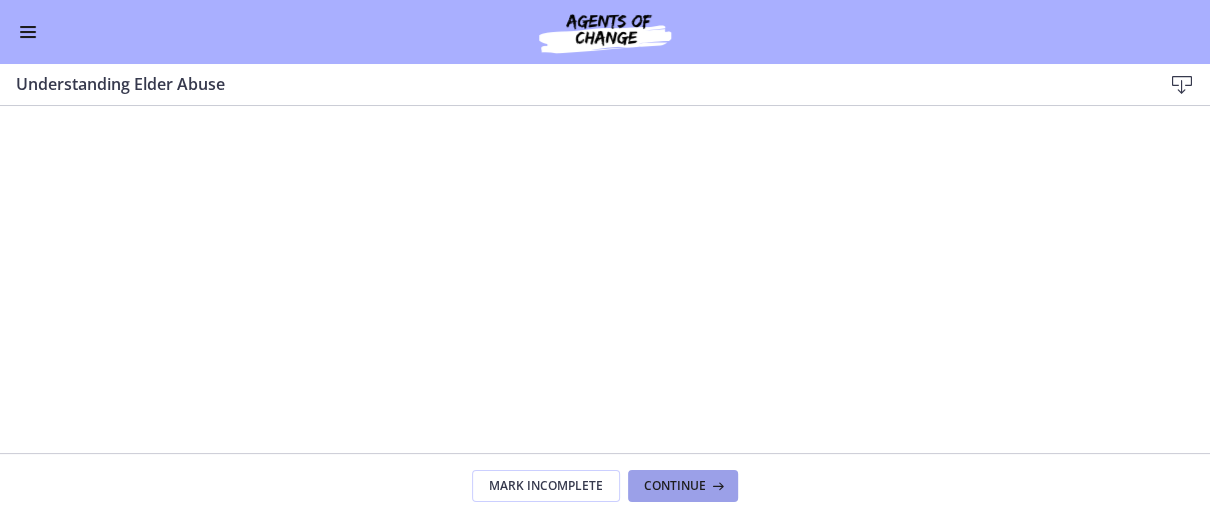 click on "Continue" at bounding box center (683, 486) 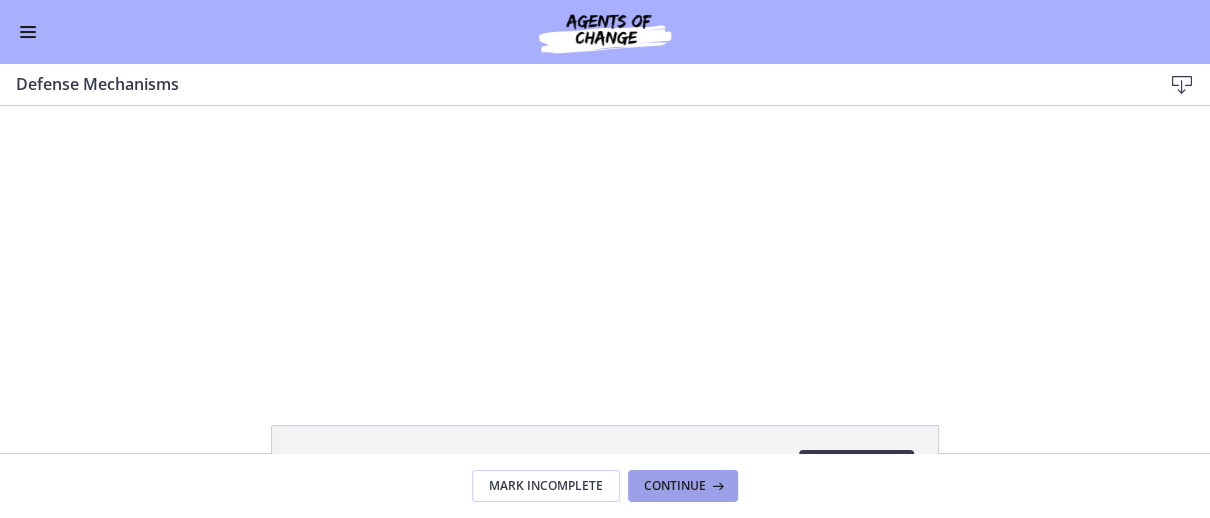 scroll, scrollTop: 0, scrollLeft: 0, axis: both 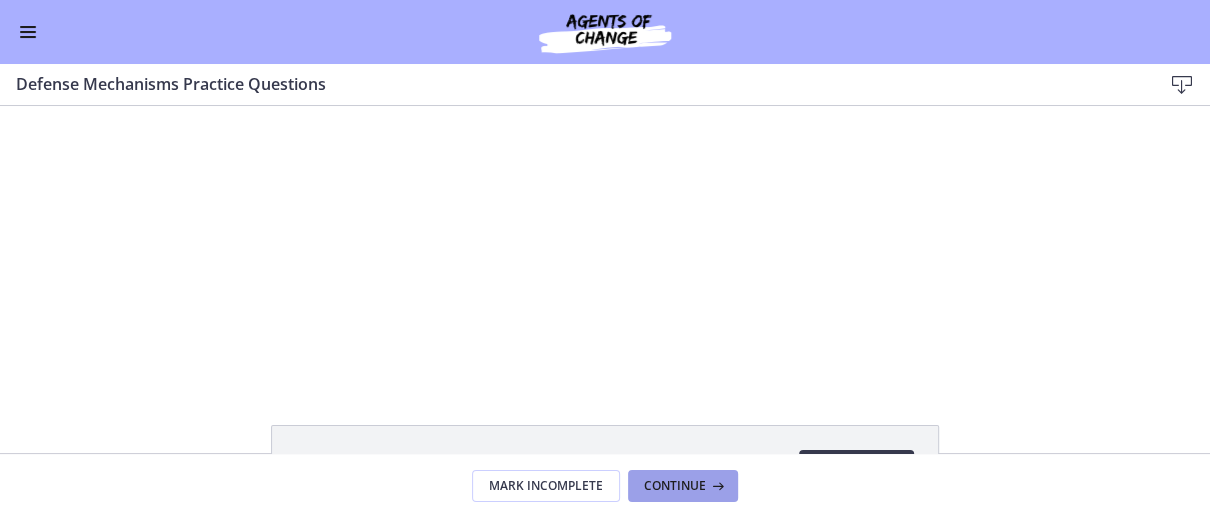 click on "Continue" at bounding box center [683, 486] 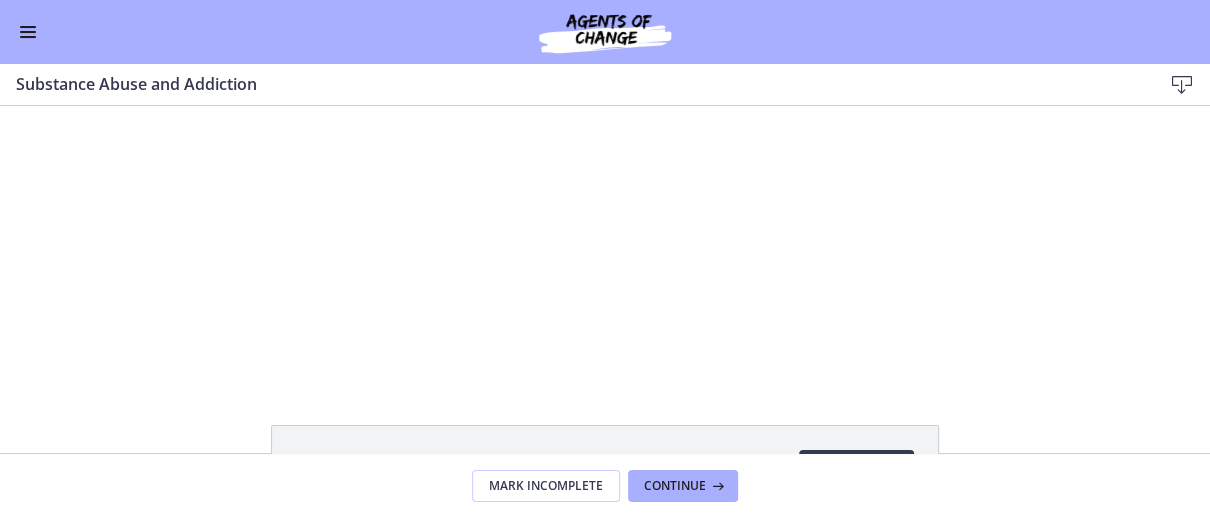 scroll, scrollTop: 0, scrollLeft: 0, axis: both 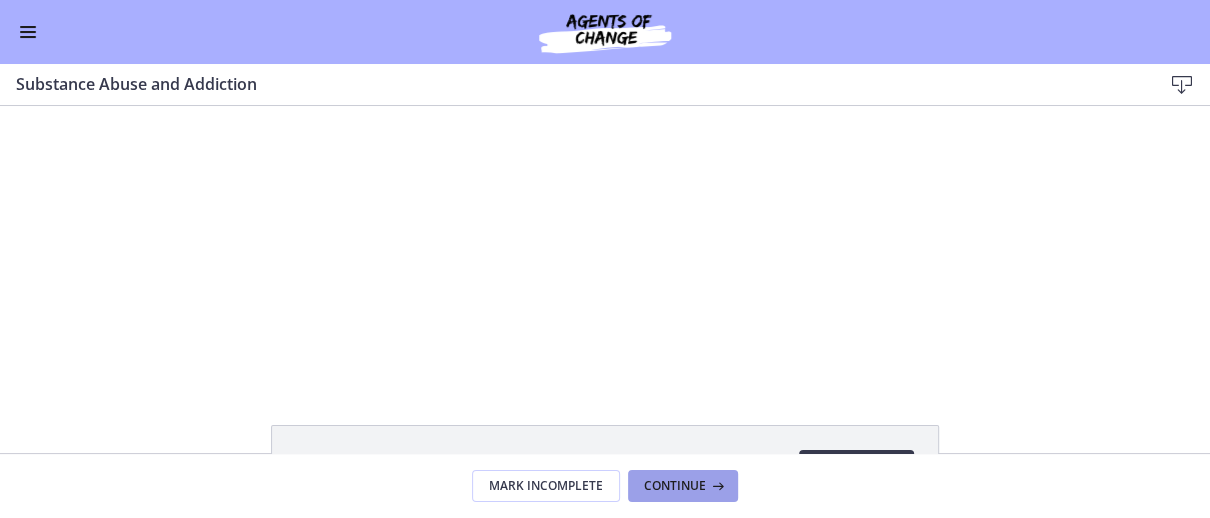 click on "Continue" at bounding box center [683, 486] 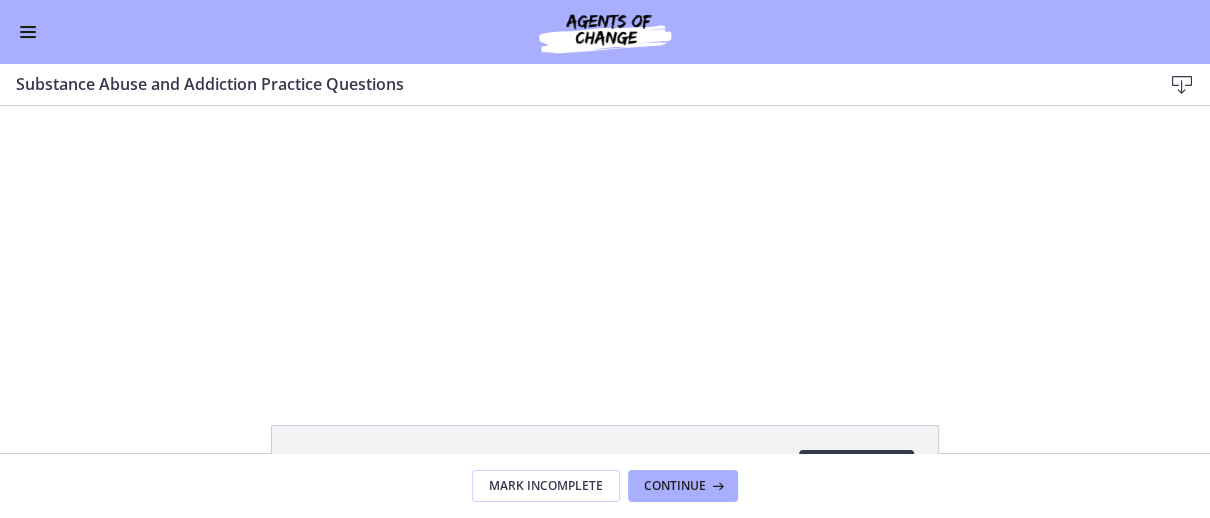 scroll, scrollTop: 0, scrollLeft: 0, axis: both 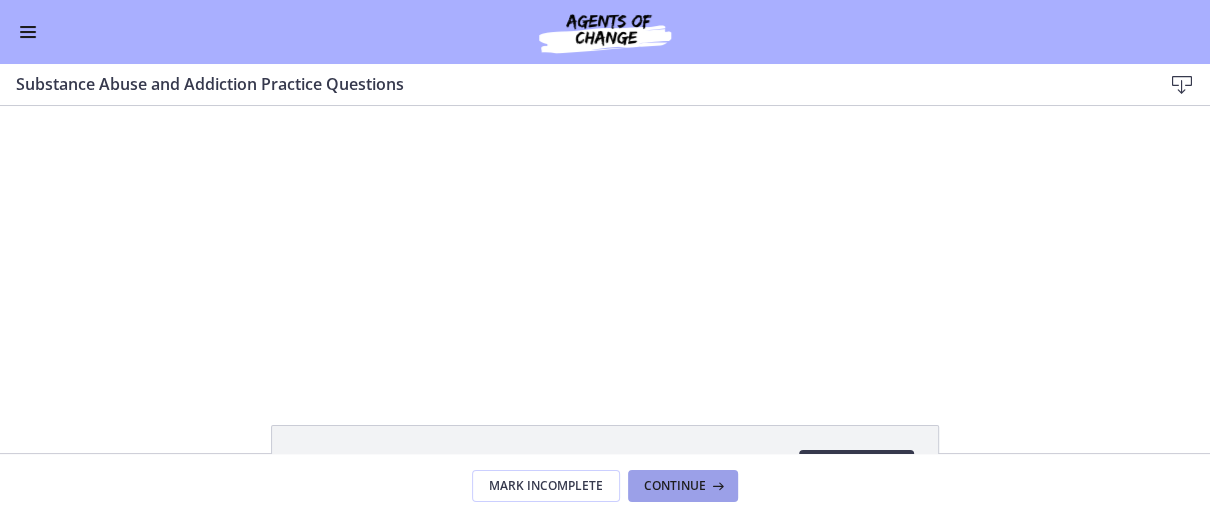 click on "Continue" at bounding box center (683, 486) 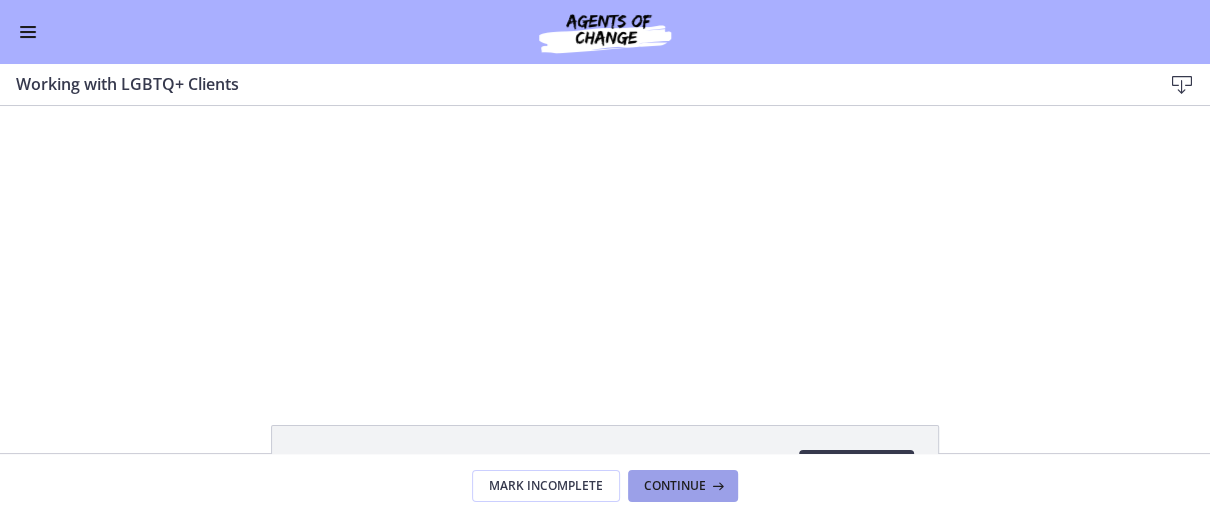scroll, scrollTop: 0, scrollLeft: 0, axis: both 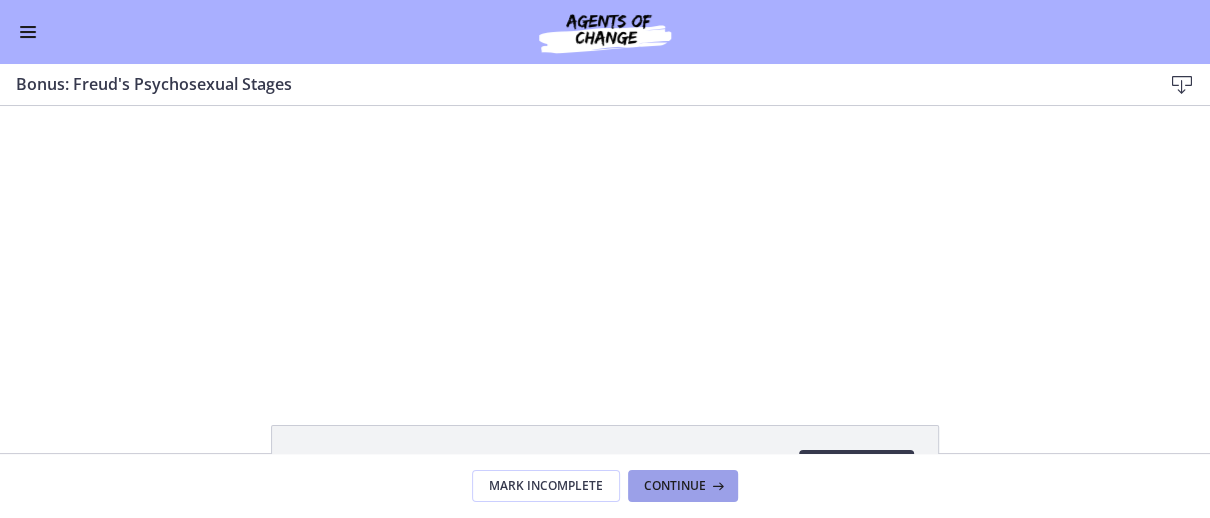 click on "Continue" at bounding box center [675, 486] 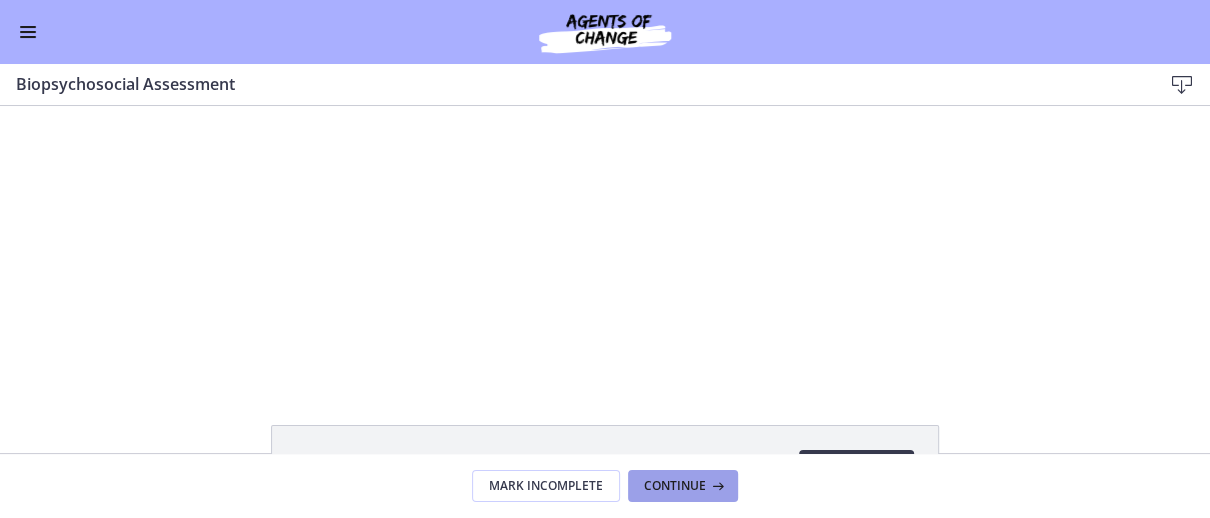 scroll, scrollTop: 0, scrollLeft: 0, axis: both 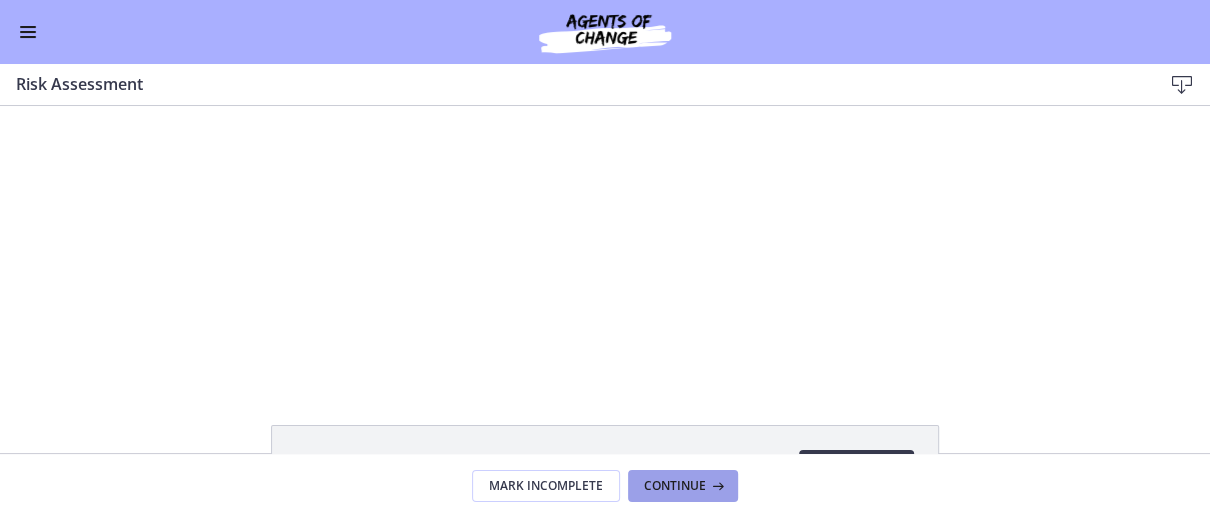 click on "Continue" at bounding box center [675, 486] 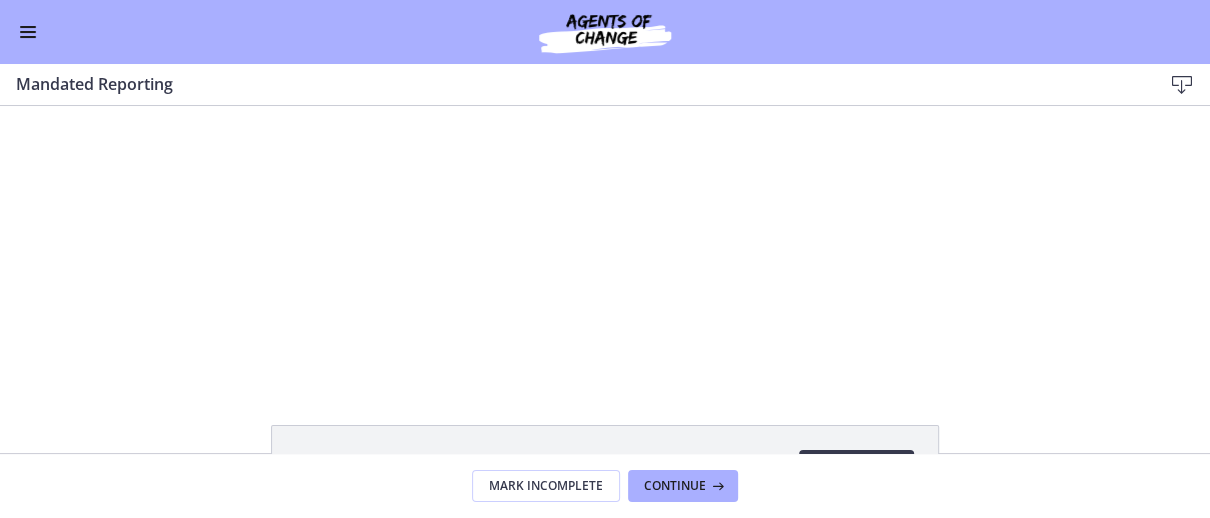 scroll, scrollTop: 0, scrollLeft: 0, axis: both 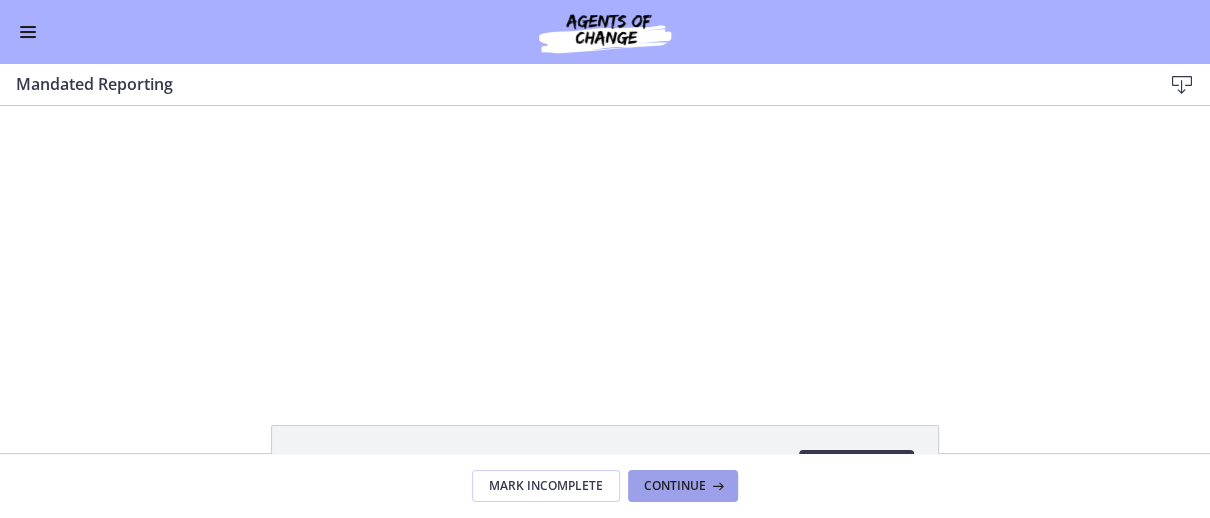 click on "Continue" at bounding box center [675, 486] 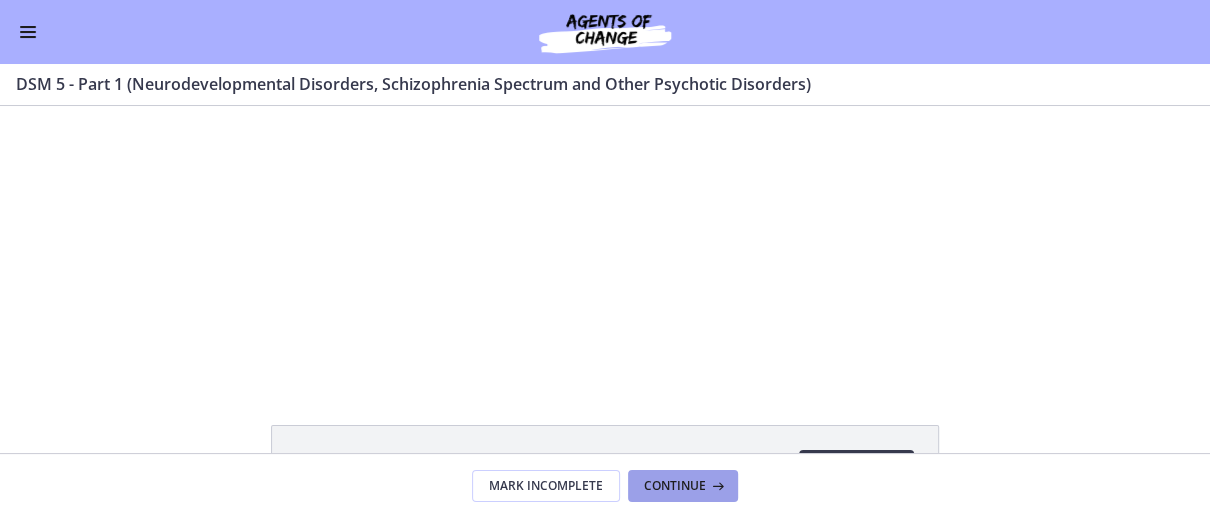 scroll, scrollTop: 0, scrollLeft: 0, axis: both 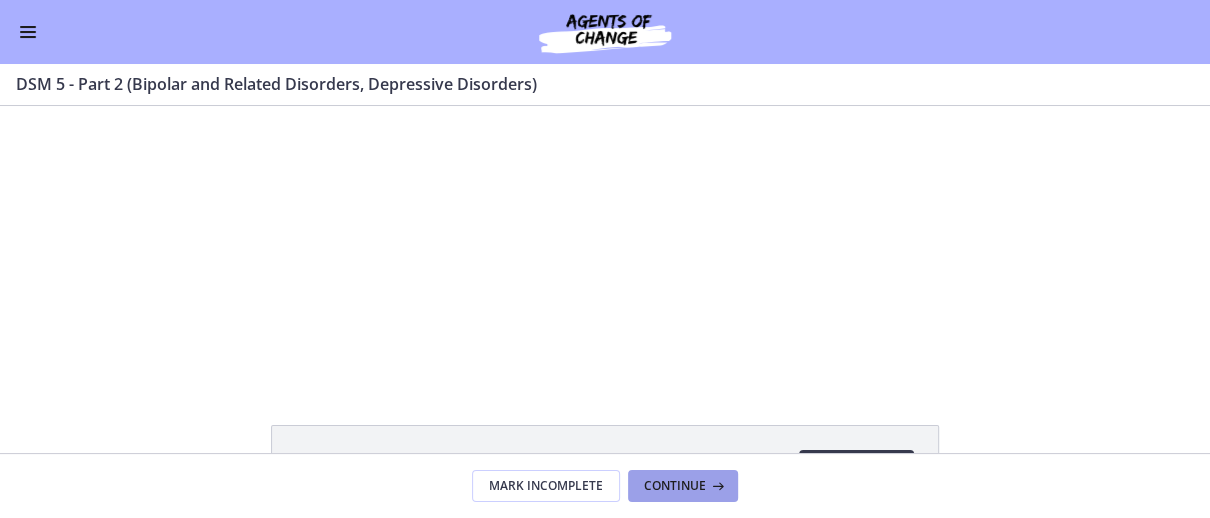 click on "Continue" at bounding box center (675, 486) 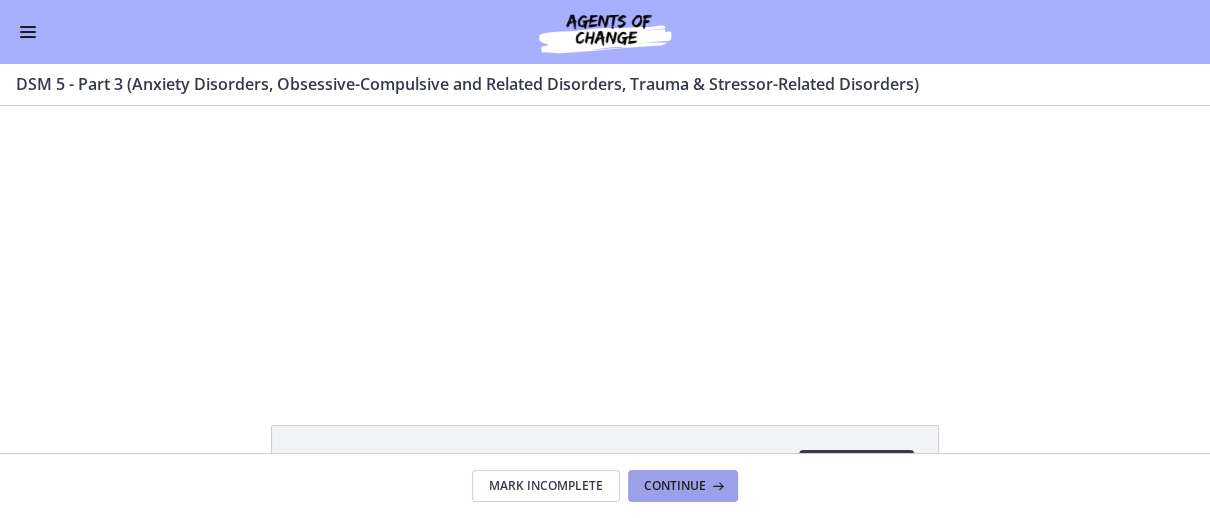 scroll, scrollTop: 0, scrollLeft: 0, axis: both 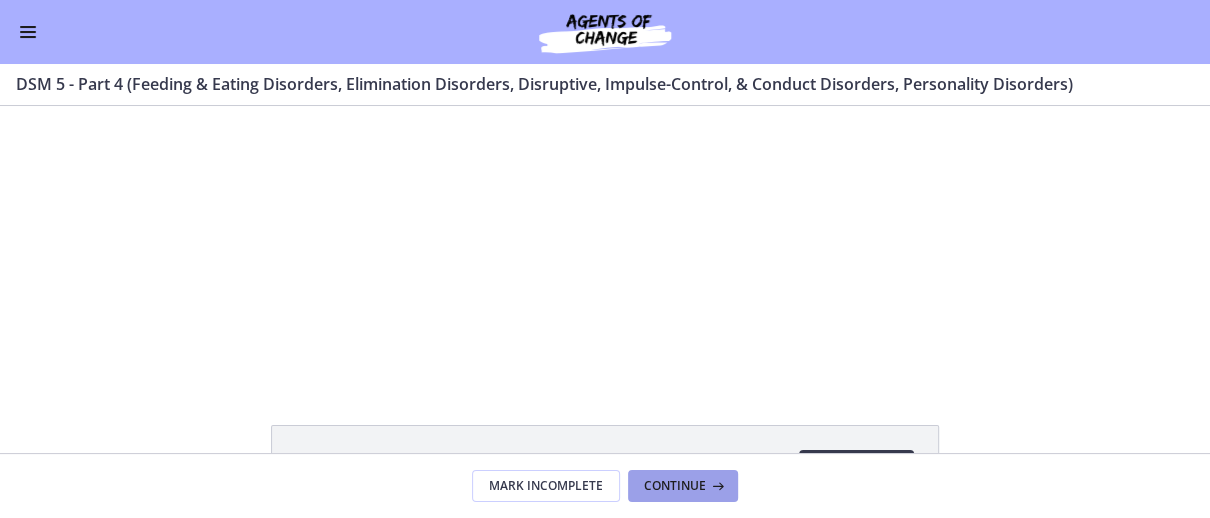 click on "Continue" at bounding box center [675, 486] 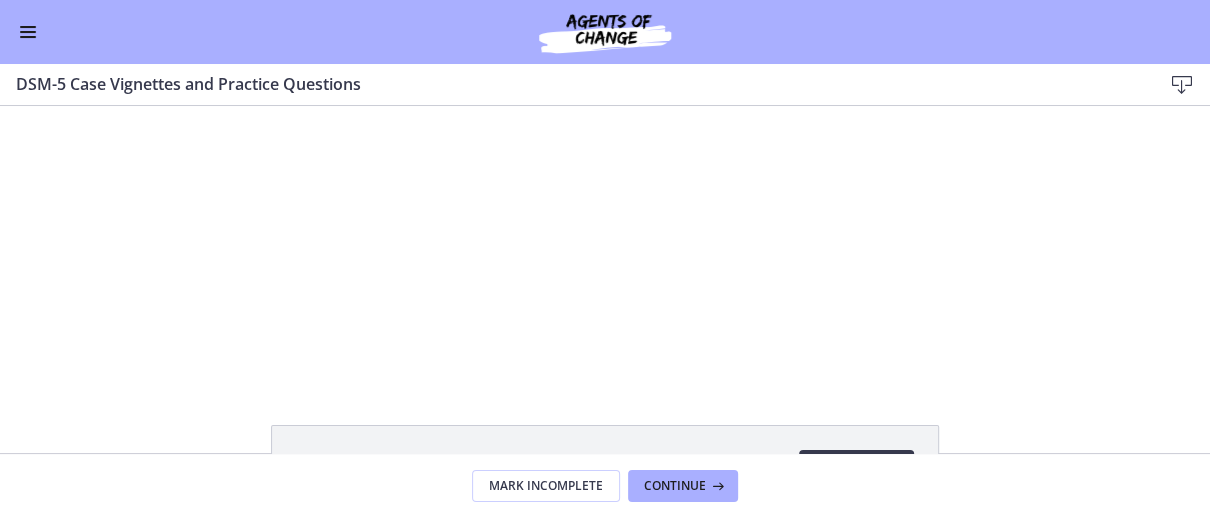 scroll, scrollTop: 0, scrollLeft: 0, axis: both 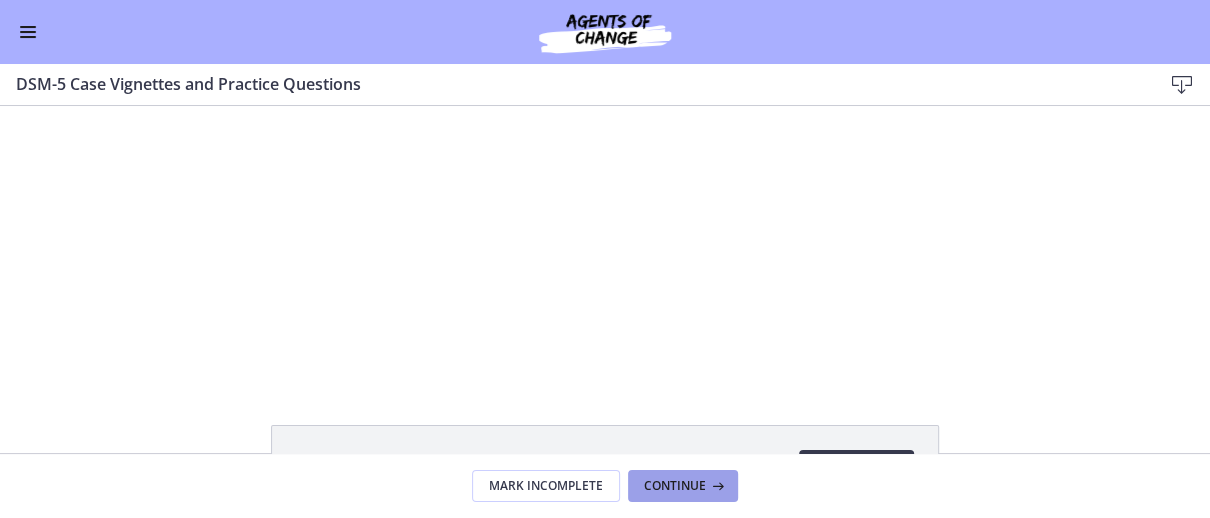 click on "Continue" at bounding box center [675, 486] 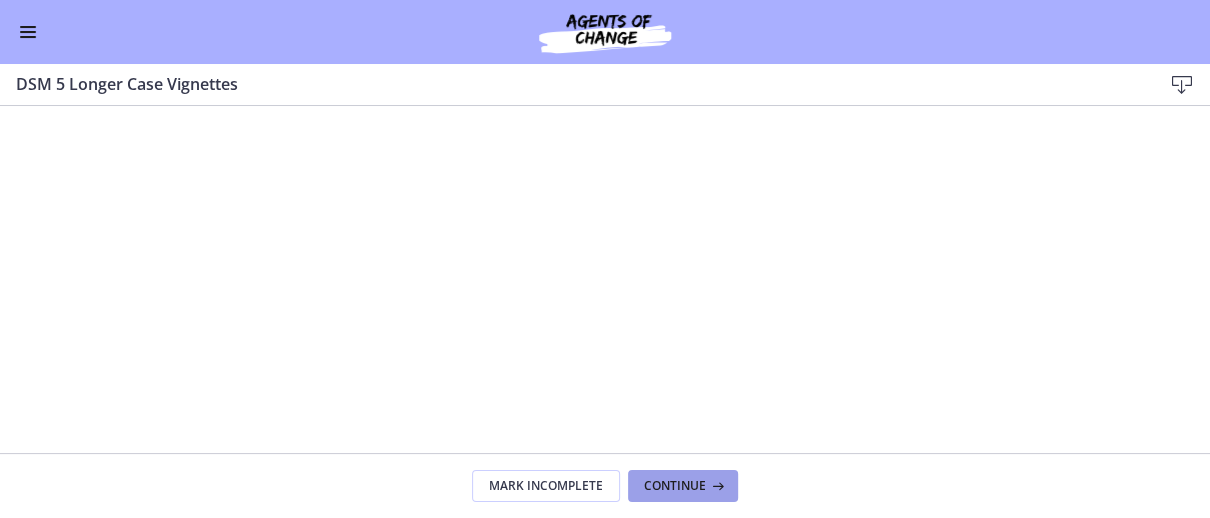 click on "Continue" at bounding box center (675, 486) 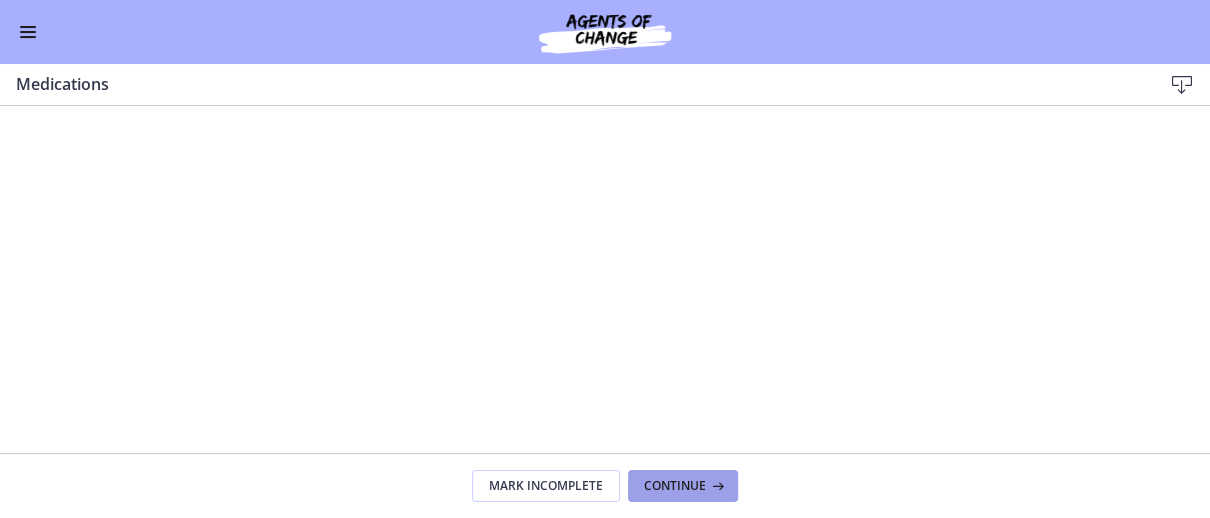 click on "Continue" at bounding box center [675, 486] 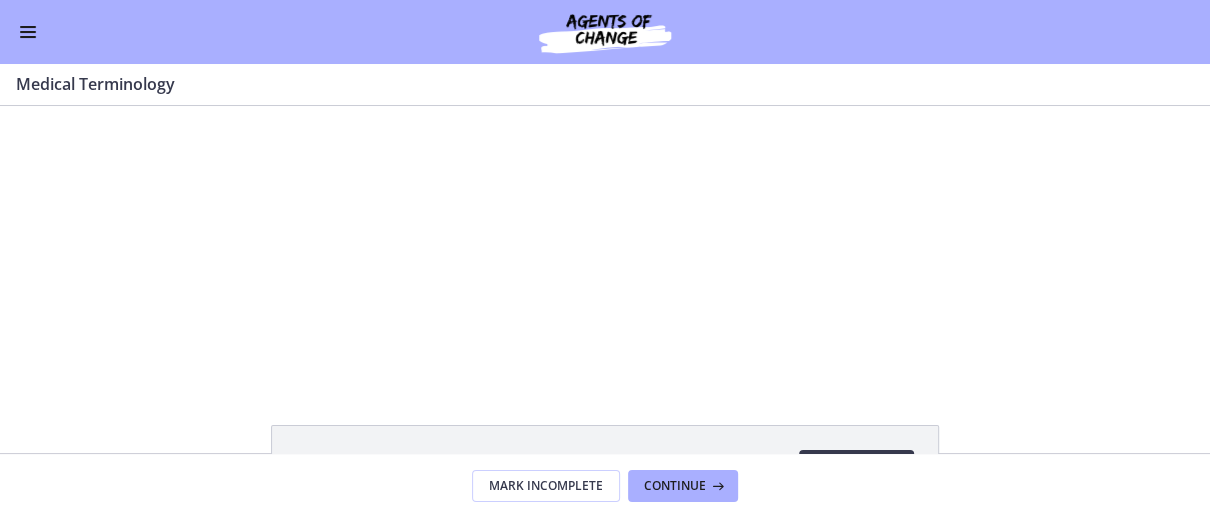 scroll, scrollTop: 0, scrollLeft: 0, axis: both 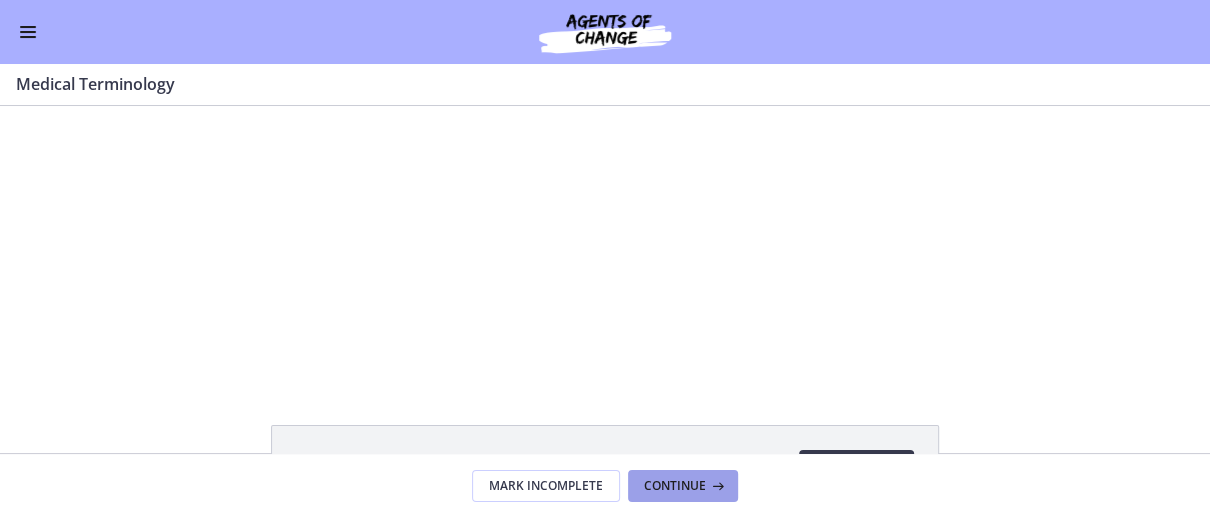 click on "Continue" at bounding box center [675, 486] 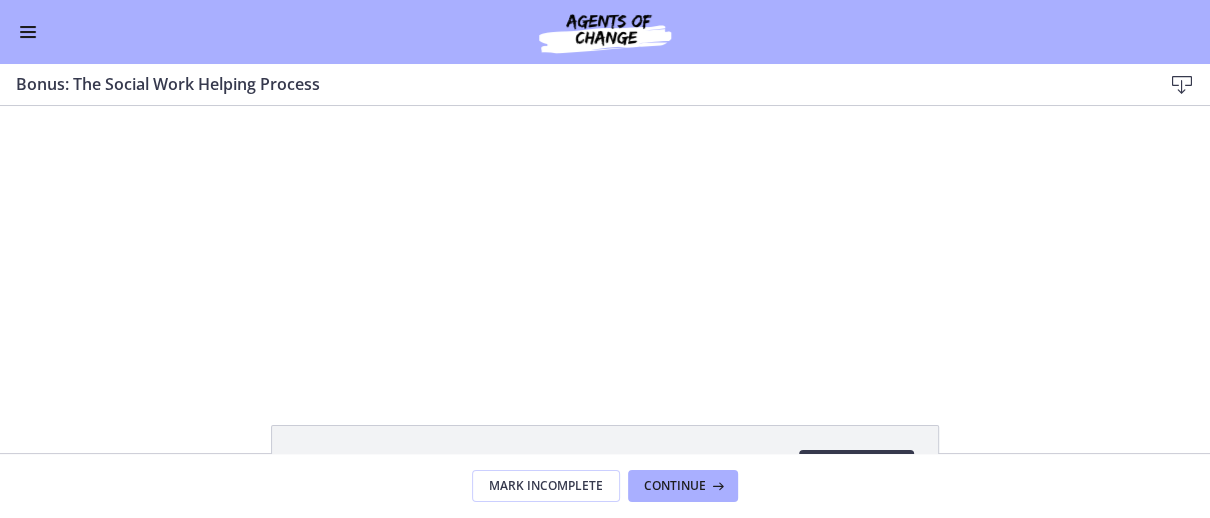 scroll, scrollTop: 0, scrollLeft: 0, axis: both 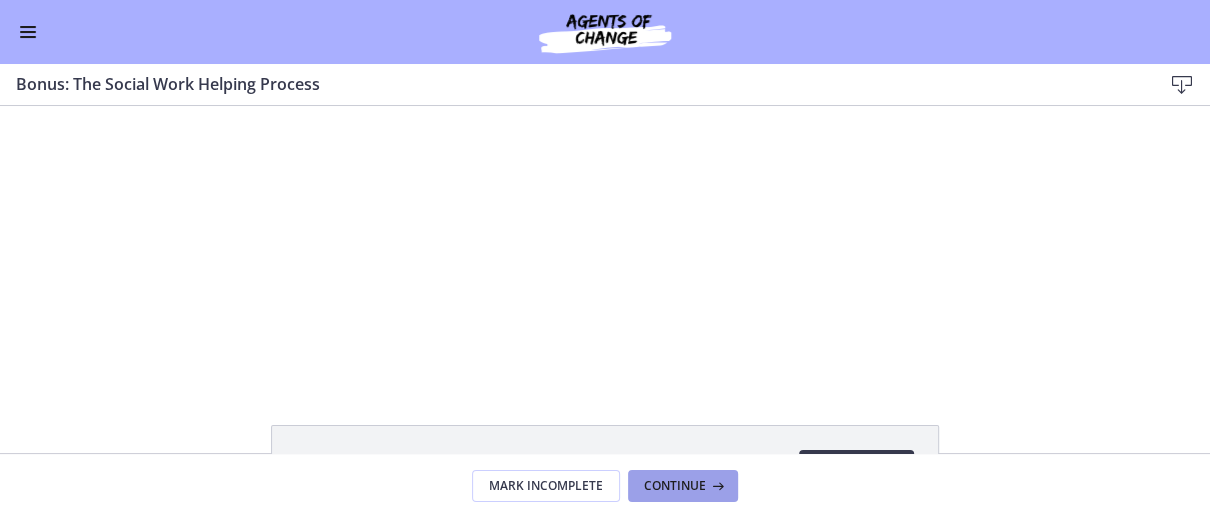 click on "Continue" at bounding box center [675, 486] 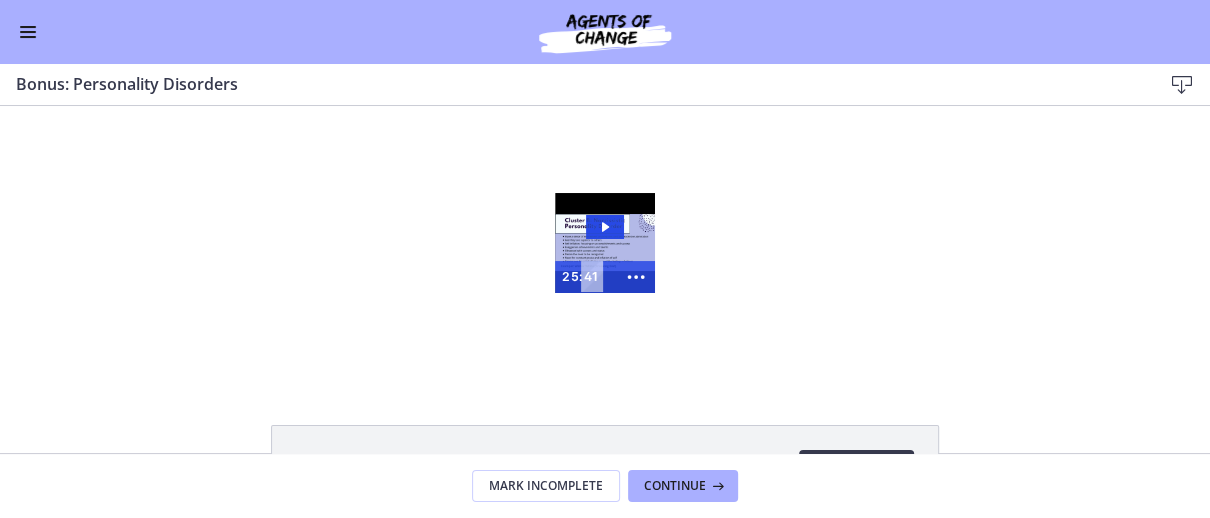 scroll, scrollTop: 0, scrollLeft: 0, axis: both 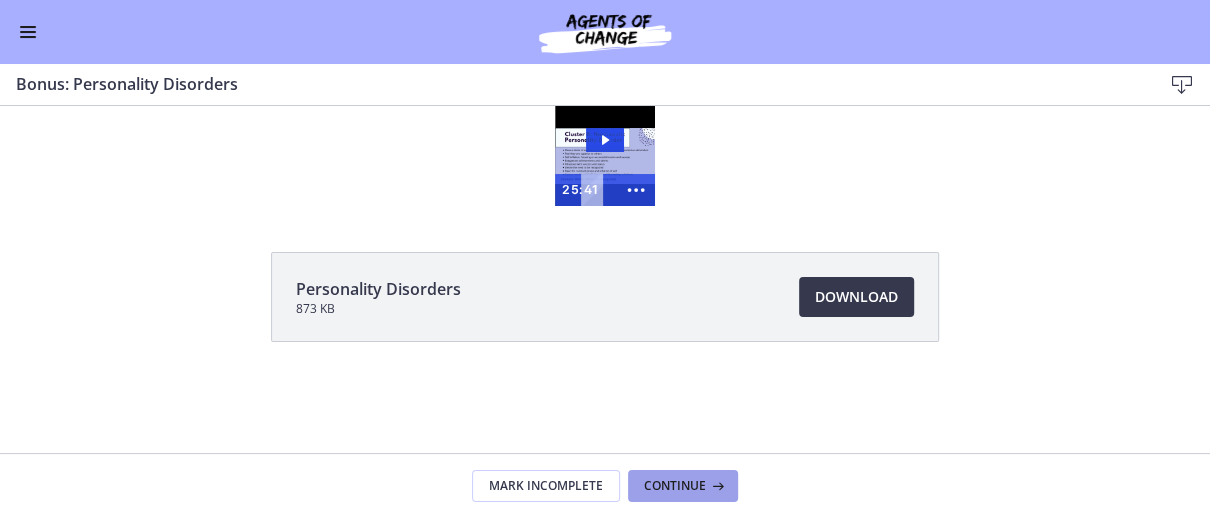 click on "Continue" at bounding box center (675, 486) 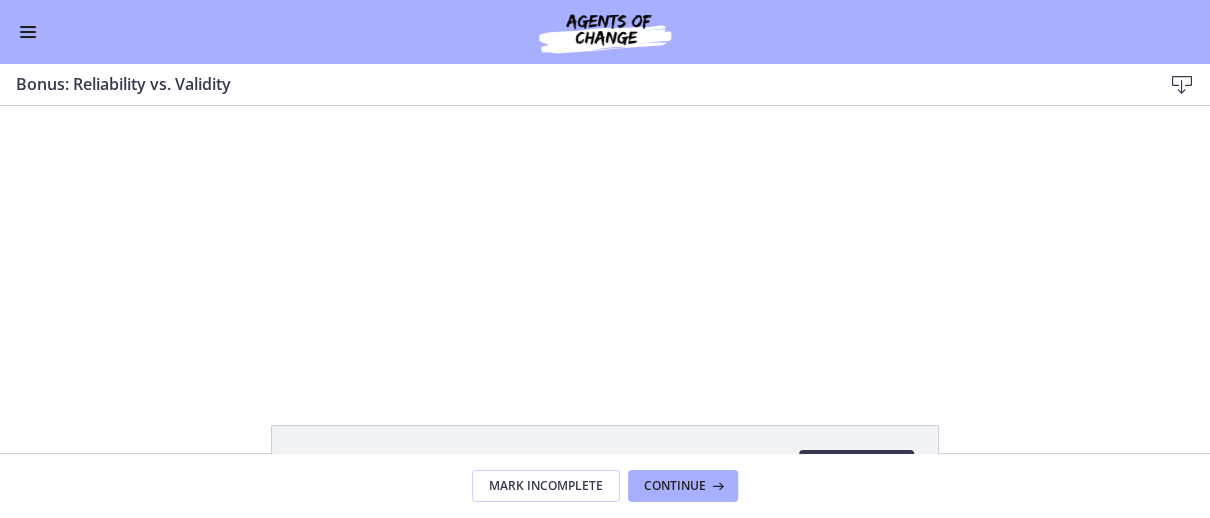 scroll, scrollTop: 0, scrollLeft: 0, axis: both 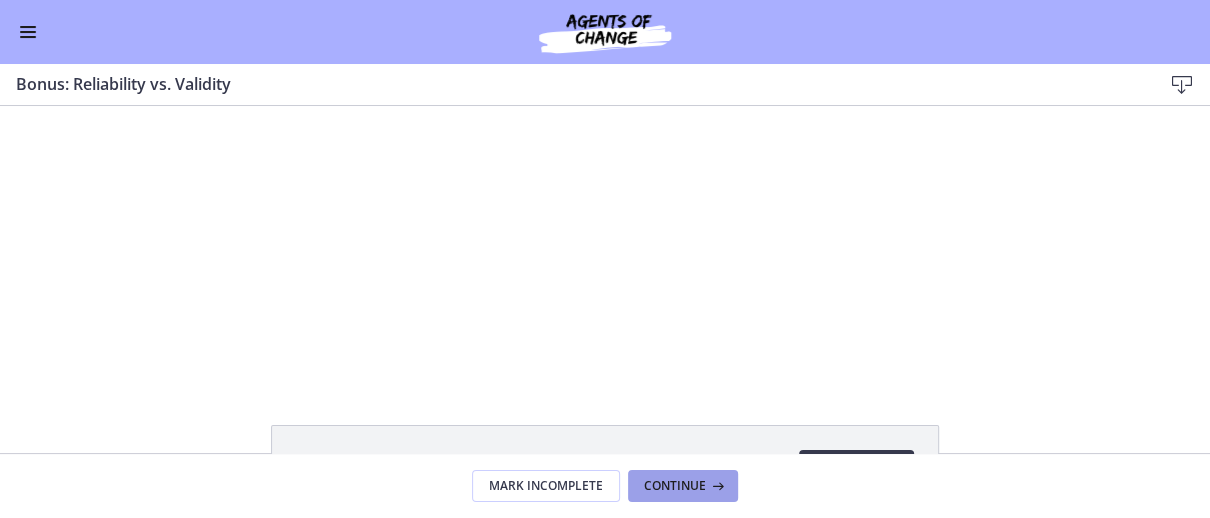 click on "Continue" at bounding box center [675, 486] 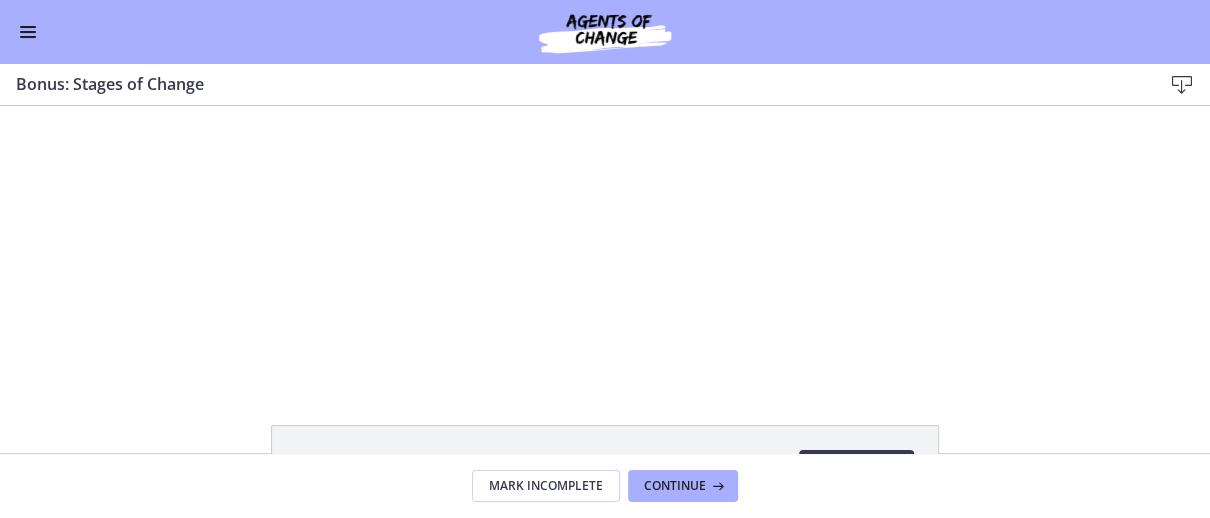 scroll, scrollTop: 0, scrollLeft: 0, axis: both 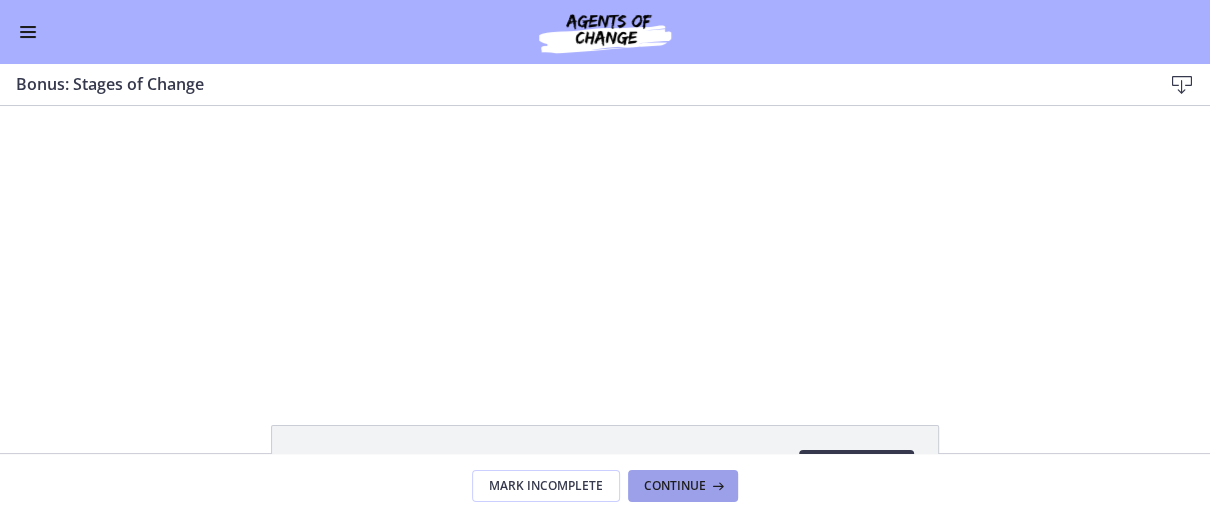 click on "Continue" at bounding box center [675, 486] 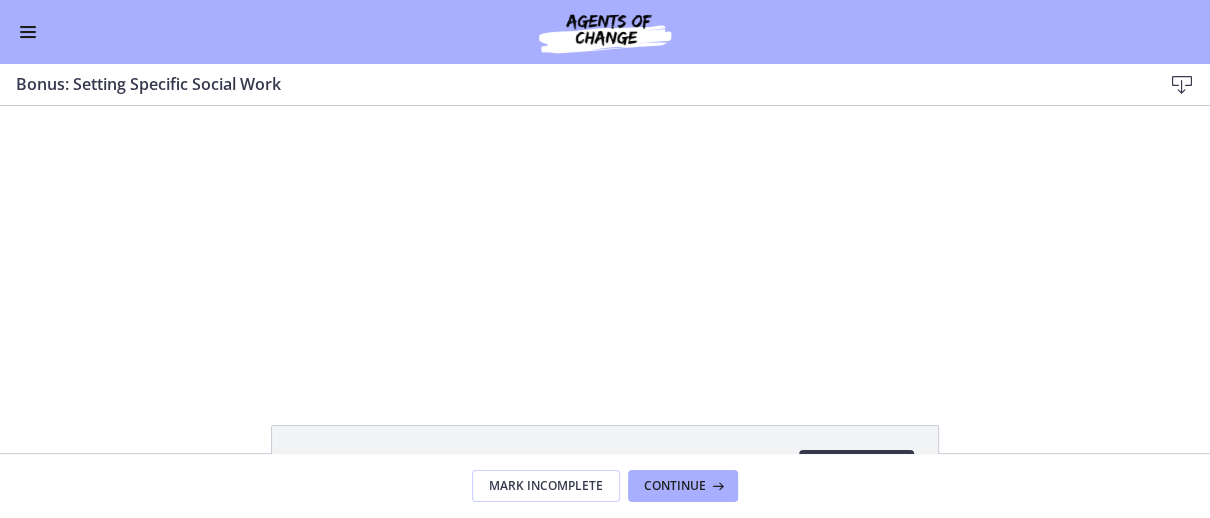 scroll, scrollTop: 0, scrollLeft: 0, axis: both 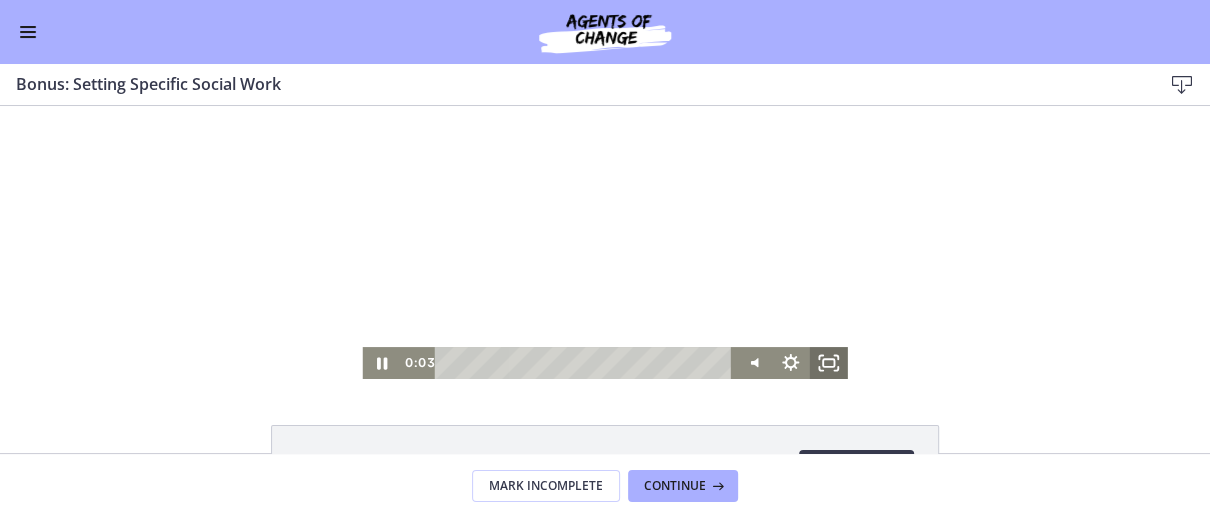 click 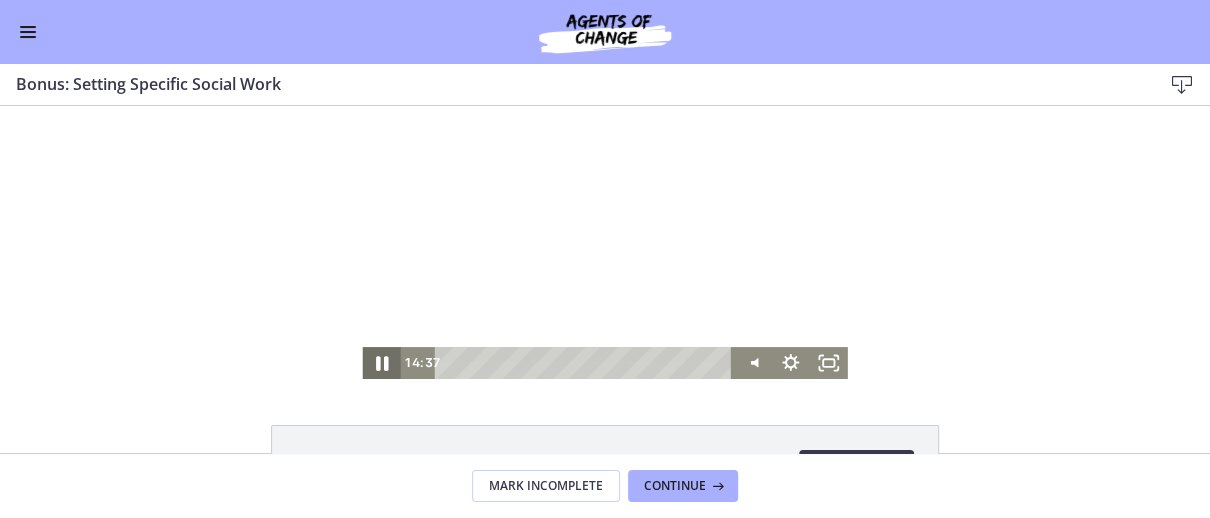 click 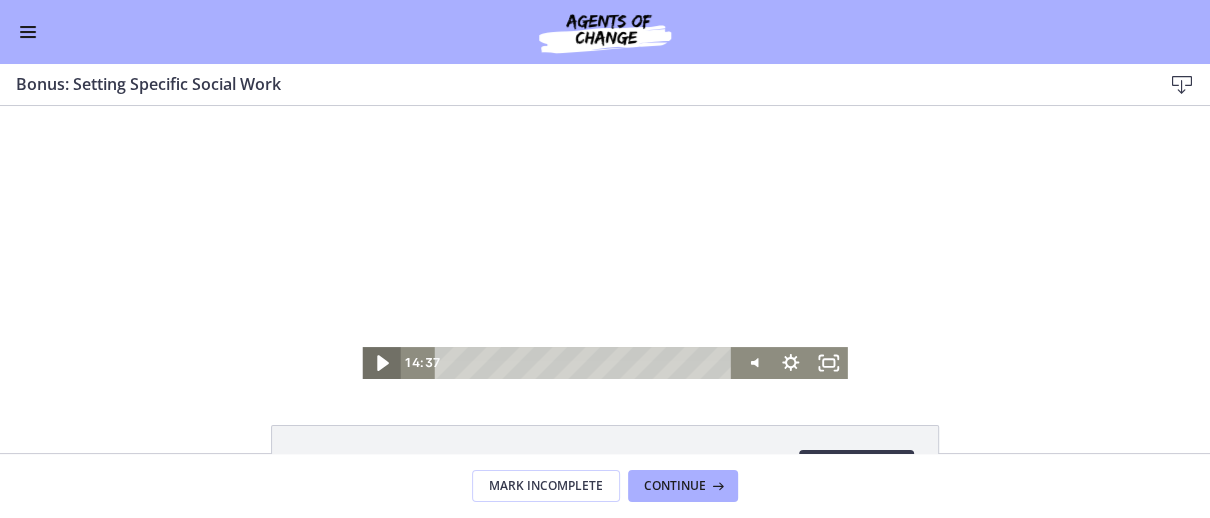click 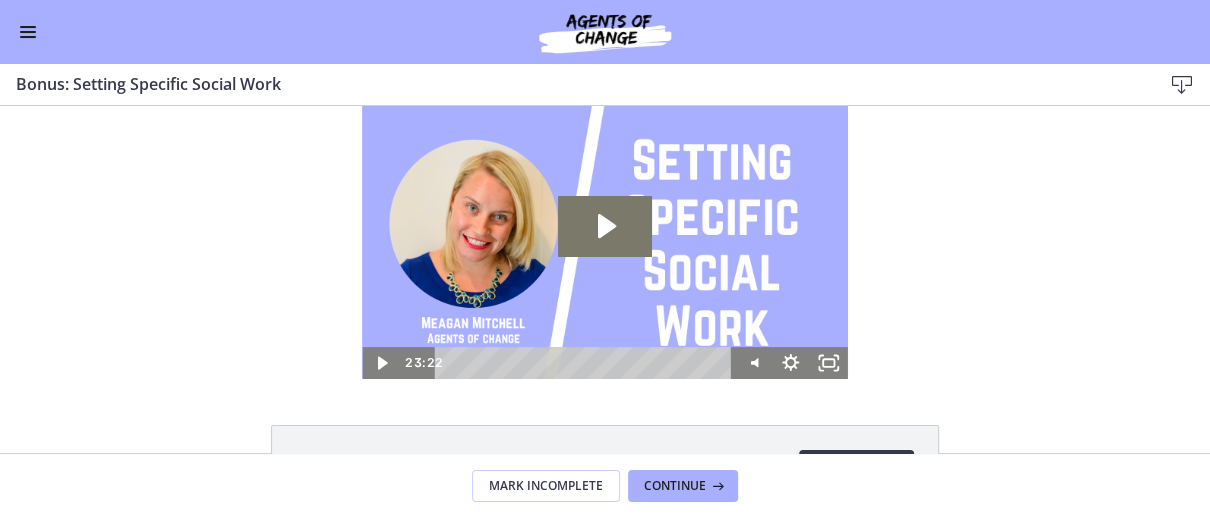 scroll, scrollTop: 0, scrollLeft: 0, axis: both 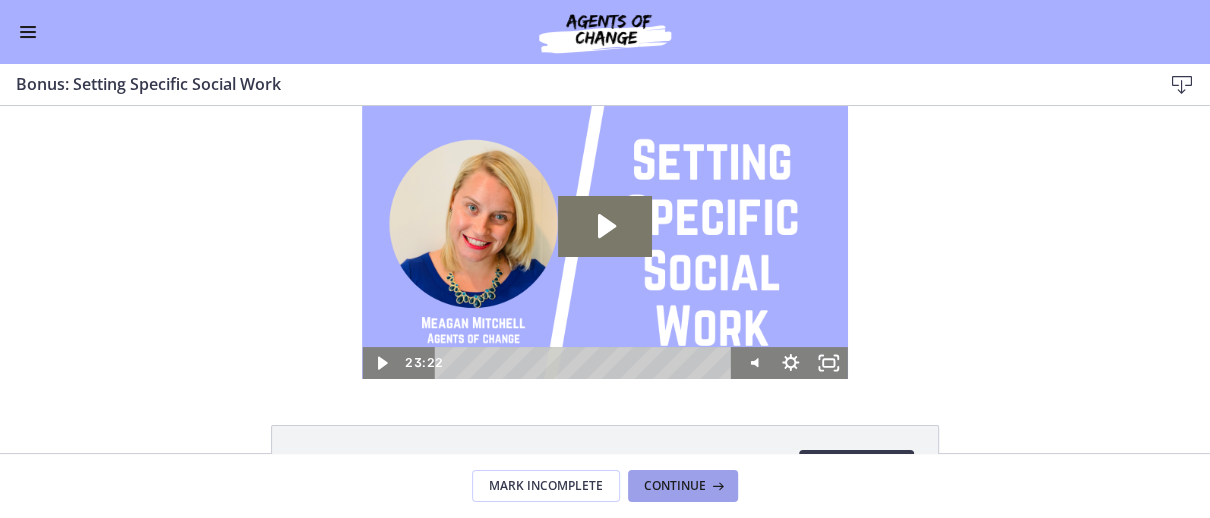 click on "Continue" at bounding box center [683, 486] 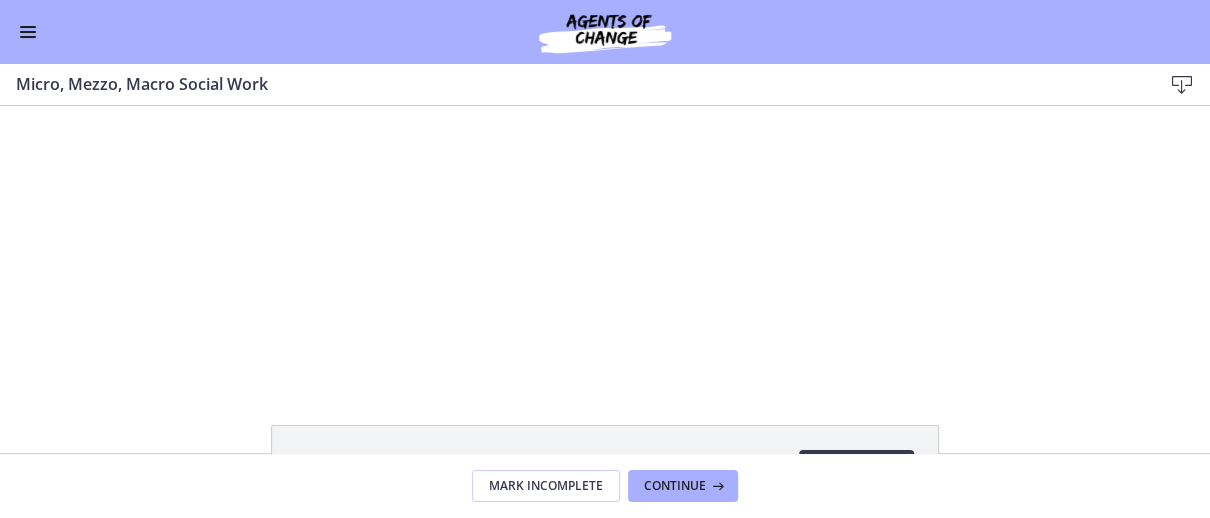 scroll, scrollTop: 0, scrollLeft: 0, axis: both 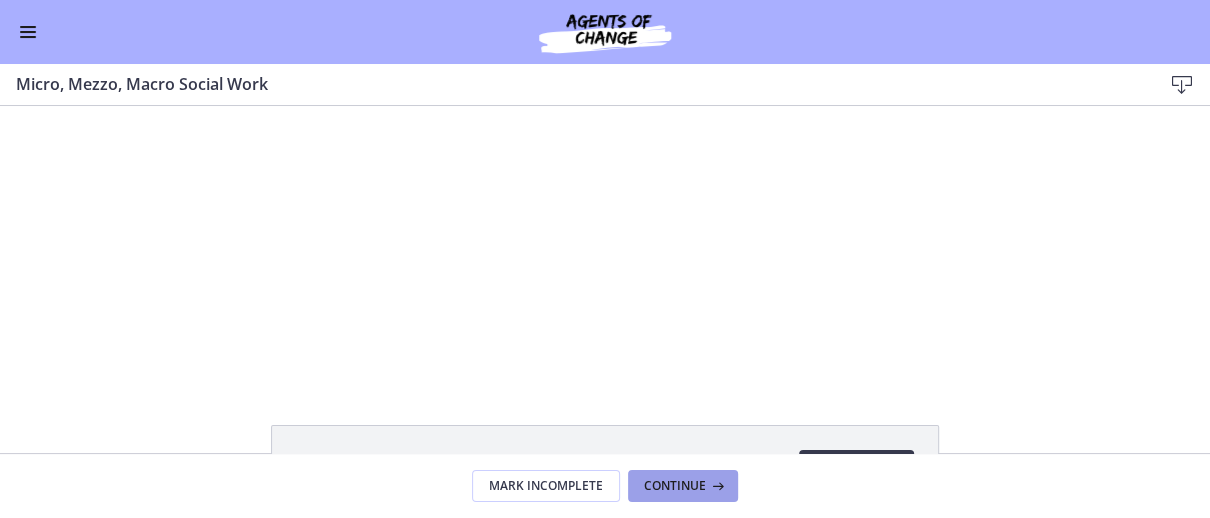 click on "Continue" at bounding box center (675, 486) 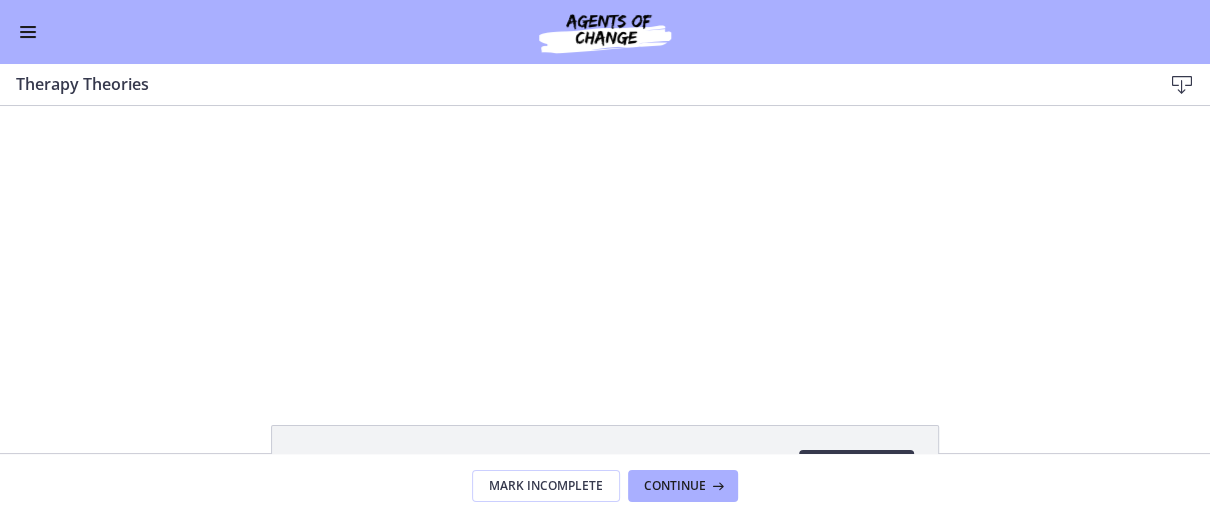 scroll, scrollTop: 0, scrollLeft: 0, axis: both 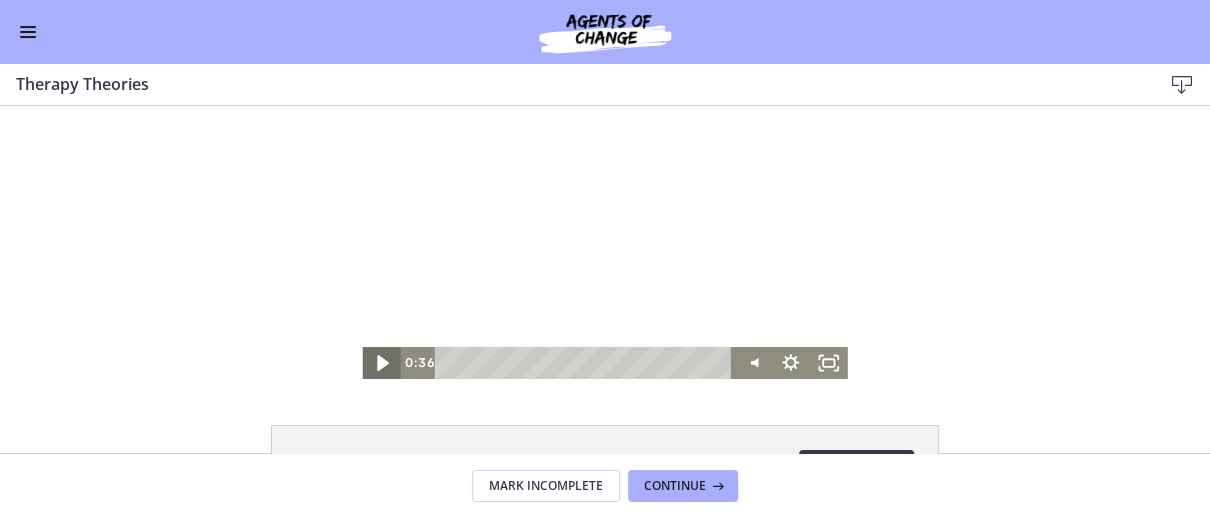click 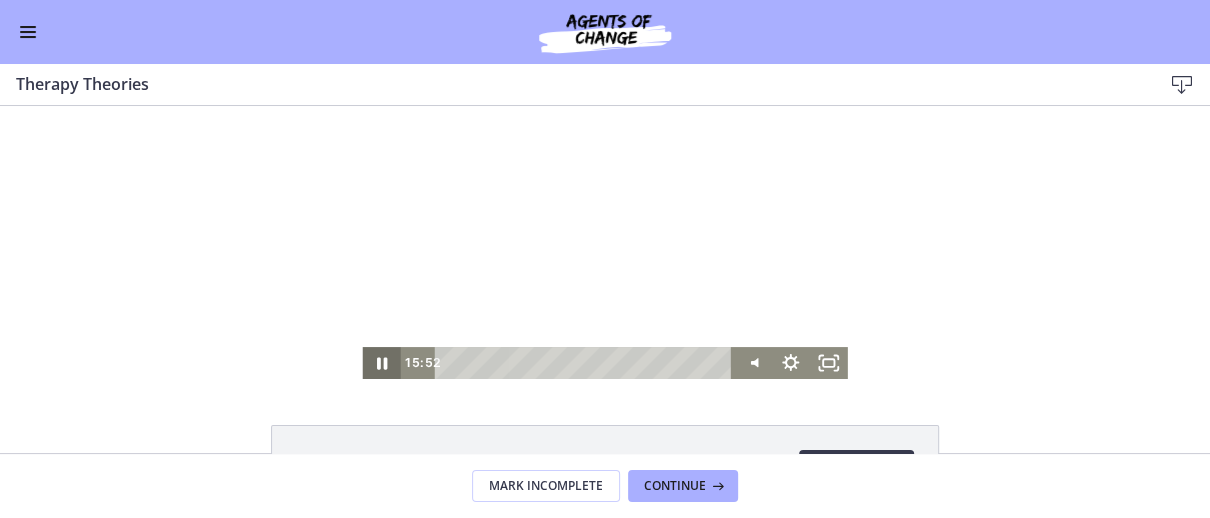 click 